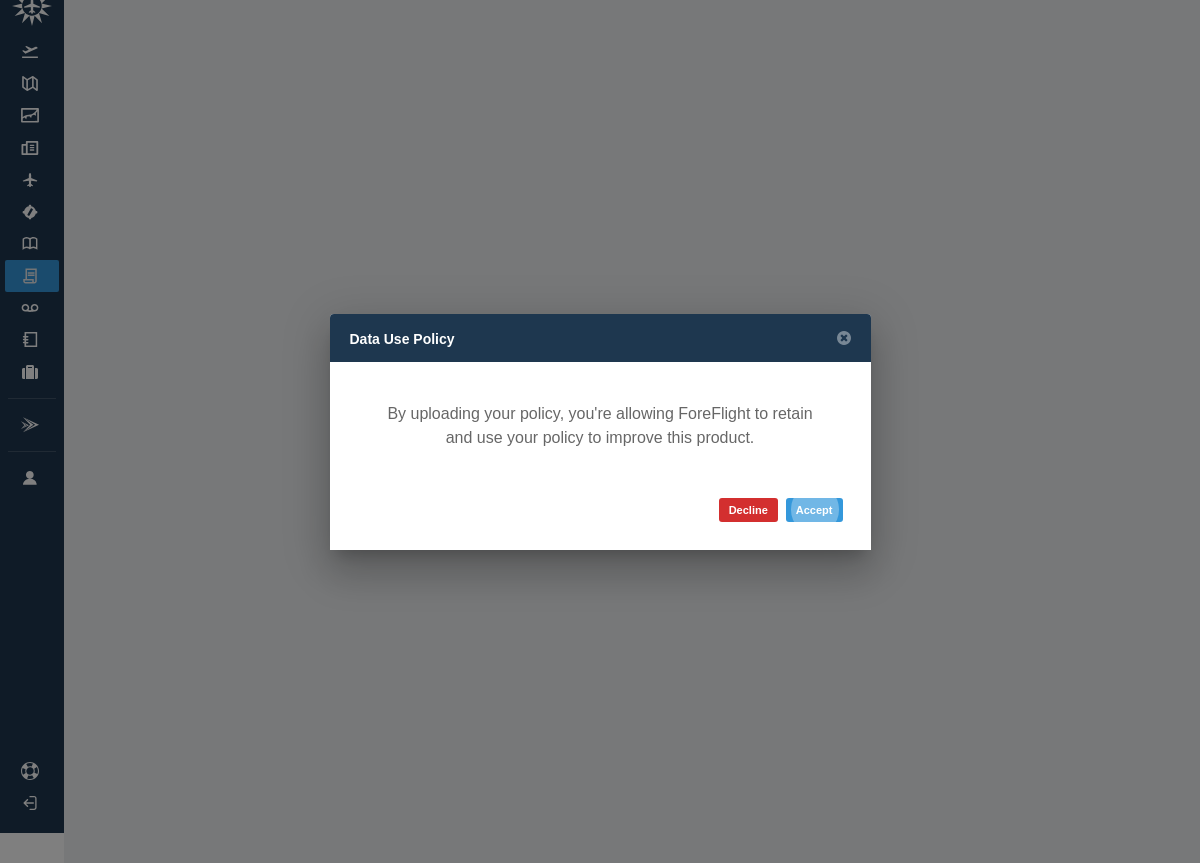 scroll, scrollTop: 30, scrollLeft: 0, axis: vertical 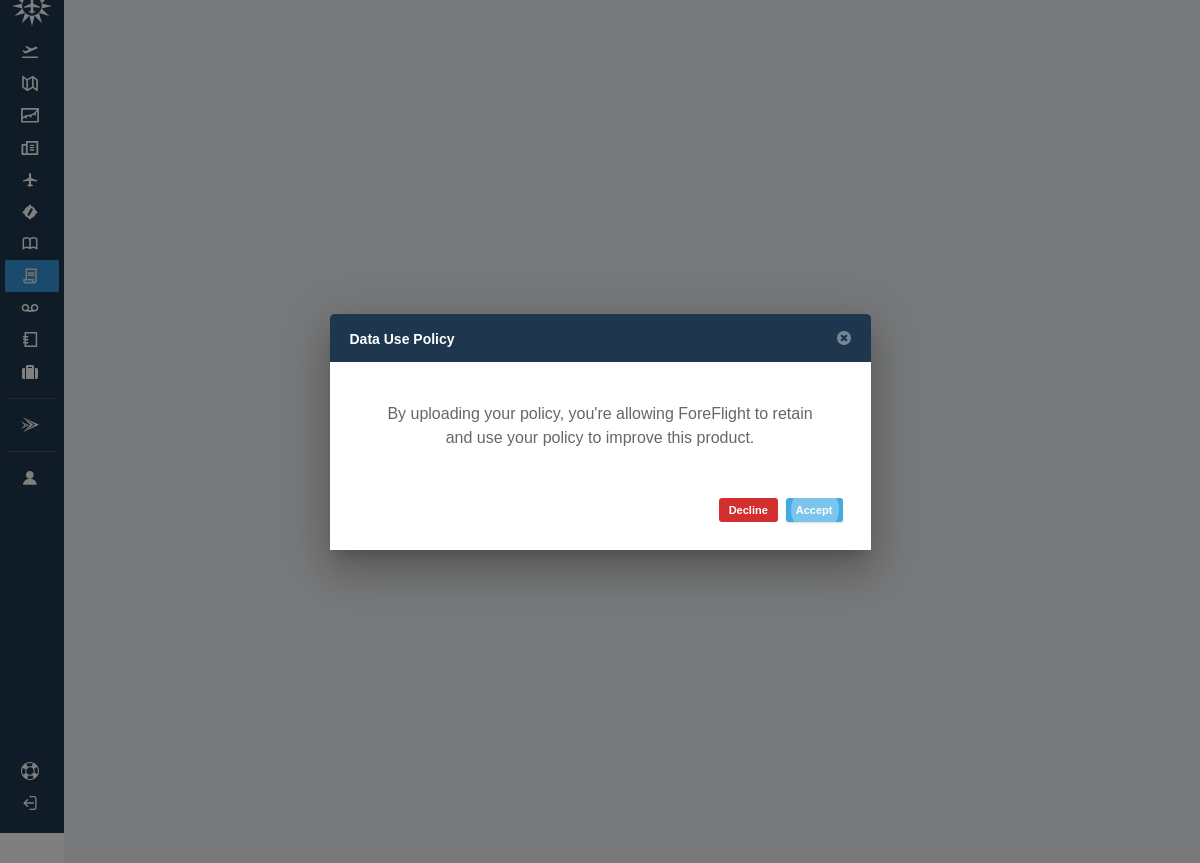 click on "Accept" at bounding box center (814, 510) 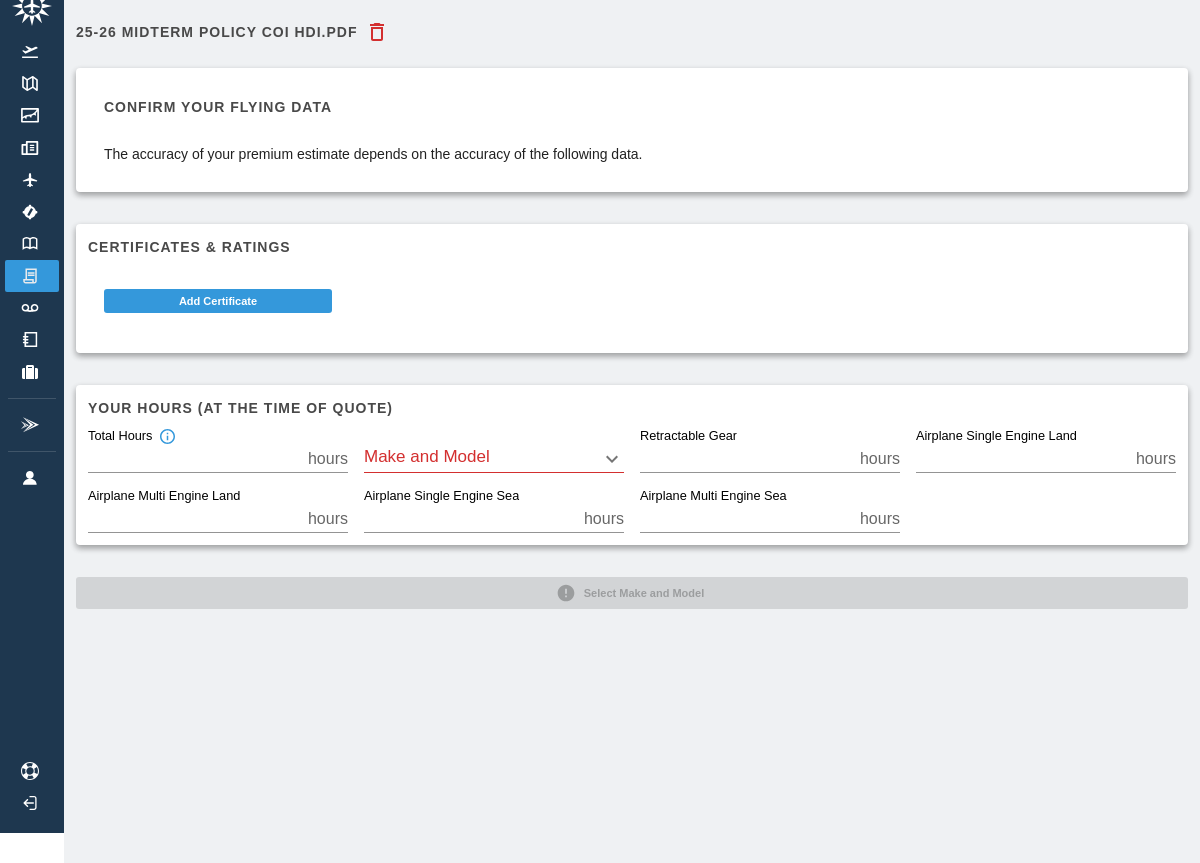 click on "Beta 25-26 Midterm Policy COI HDI.pdf Confirm your flying data The accuracy of your premium estimate depends on the accuracy of the following data. Certificates & Ratings Add Certificate Your hours (at the time of quote) Total Hours *** hours Make and Model ​ Retractable Gear ** hours Airplane Single Engine Land *** hours Airplane Multi Engine Land ** hours Airplane Single Engine Sea * hours Airplane Multi Engine Sea * hours Select Make and Model" at bounding box center [600, 401] 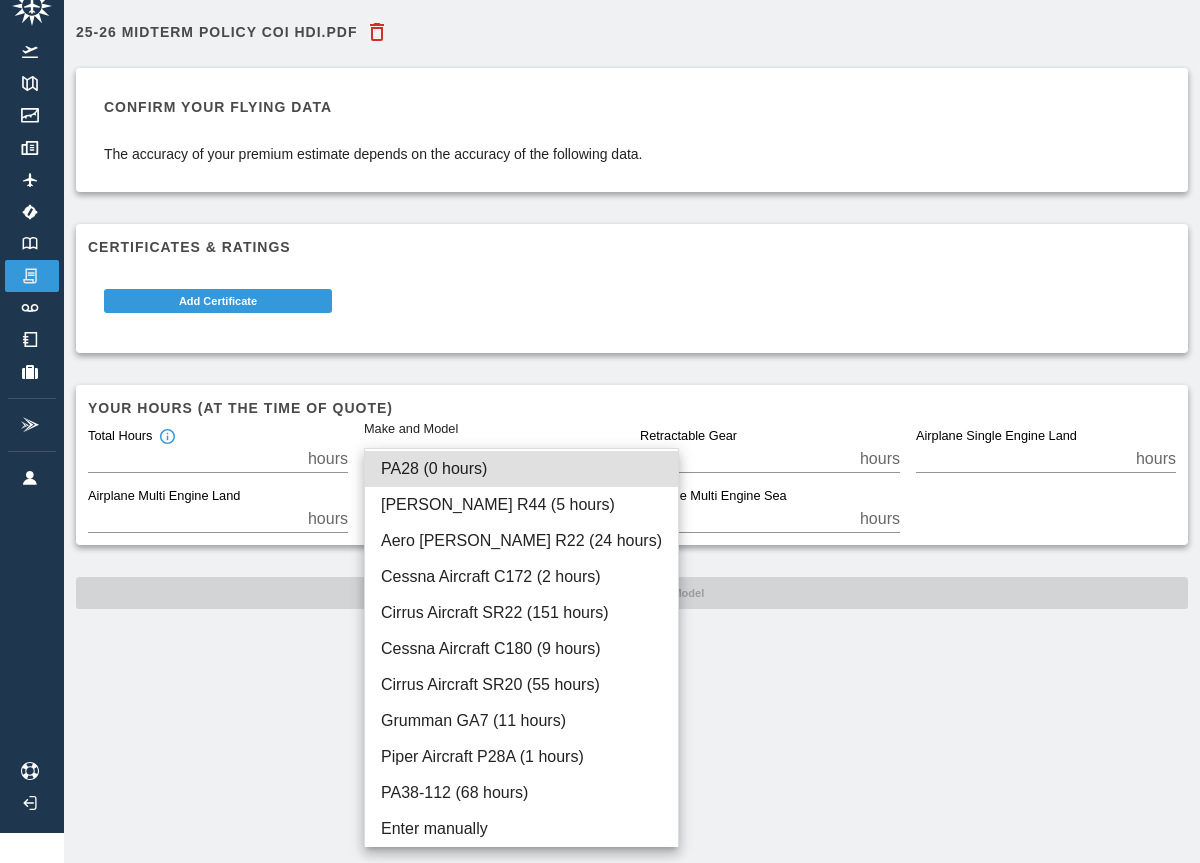 click at bounding box center [600, 431] 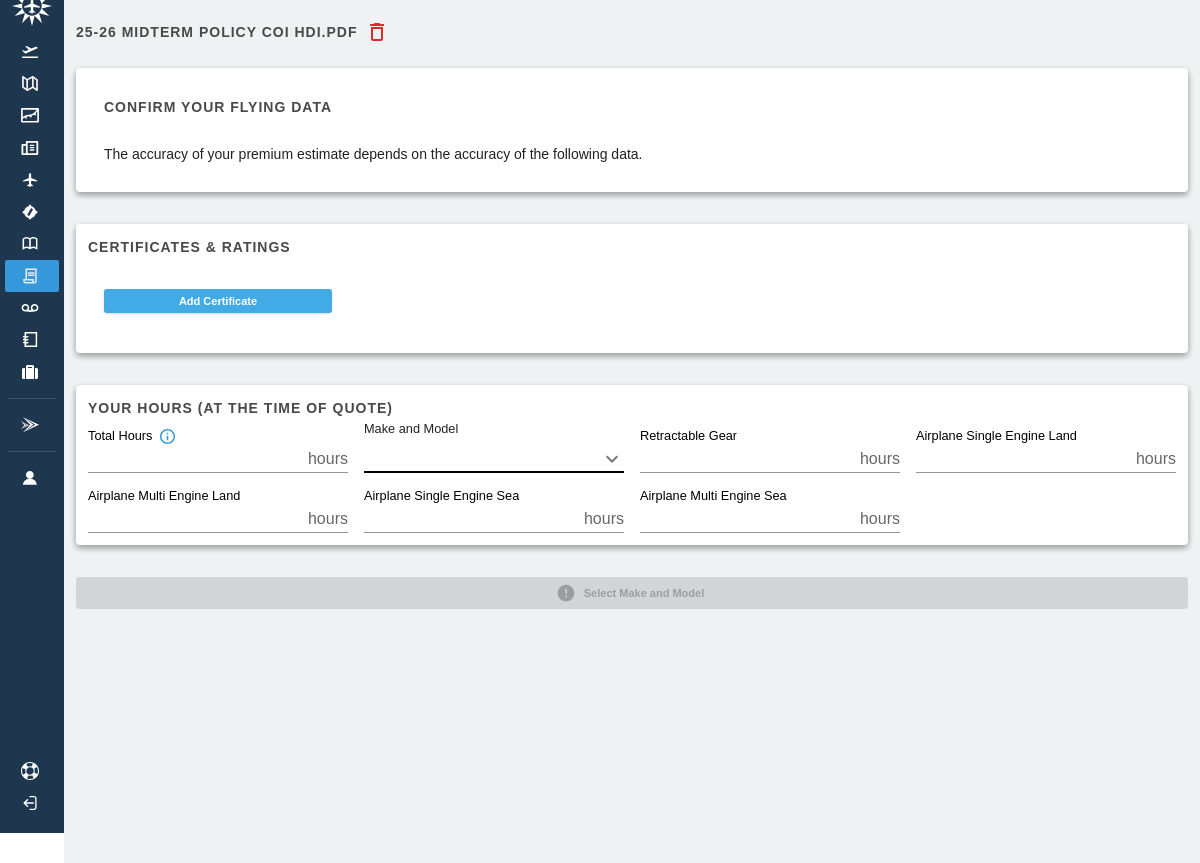 click on "Add Certificate" at bounding box center (218, 301) 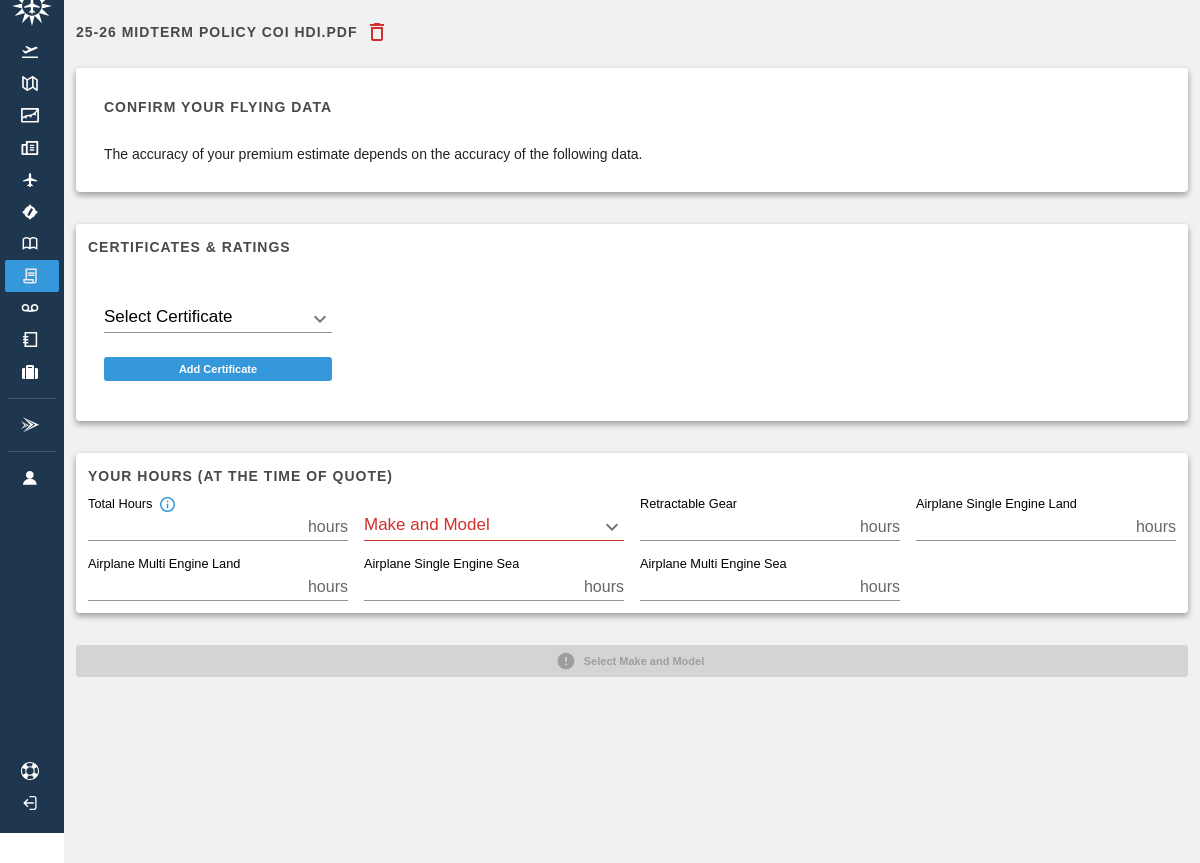 click on "Beta 25-26 Midterm Policy COI HDI.pdf Confirm your flying data The accuracy of your premium estimate depends on the accuracy of the following data. Certificates & Ratings Select Certificate ​ Add Certificate Your hours (at the time of quote) Total Hours *** hours Make and Model ​ Retractable Gear ** hours Airplane Single Engine Land *** hours Airplane Multi Engine Land ** hours Airplane Single Engine Sea * hours Airplane Multi Engine Sea * hours Select Make and Model" at bounding box center [600, 401] 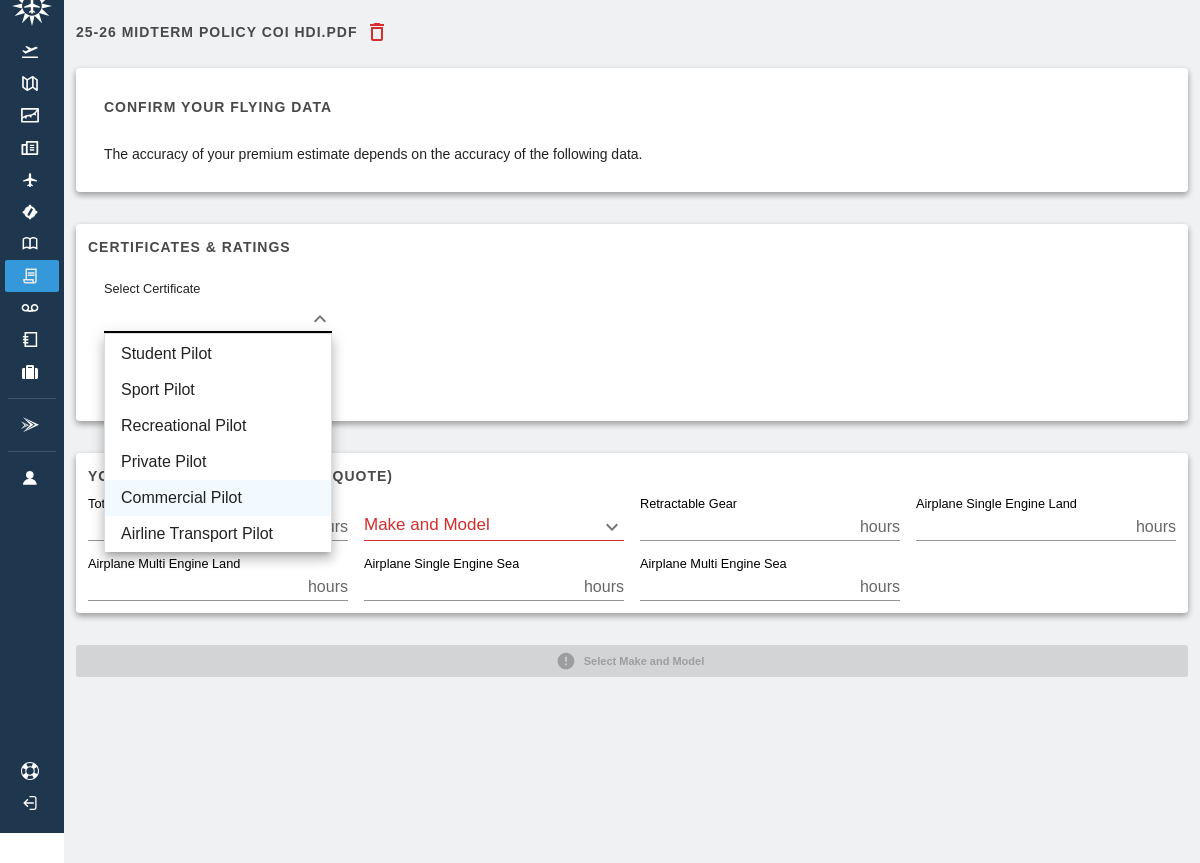 click on "Commercial Pilot" at bounding box center [218, 498] 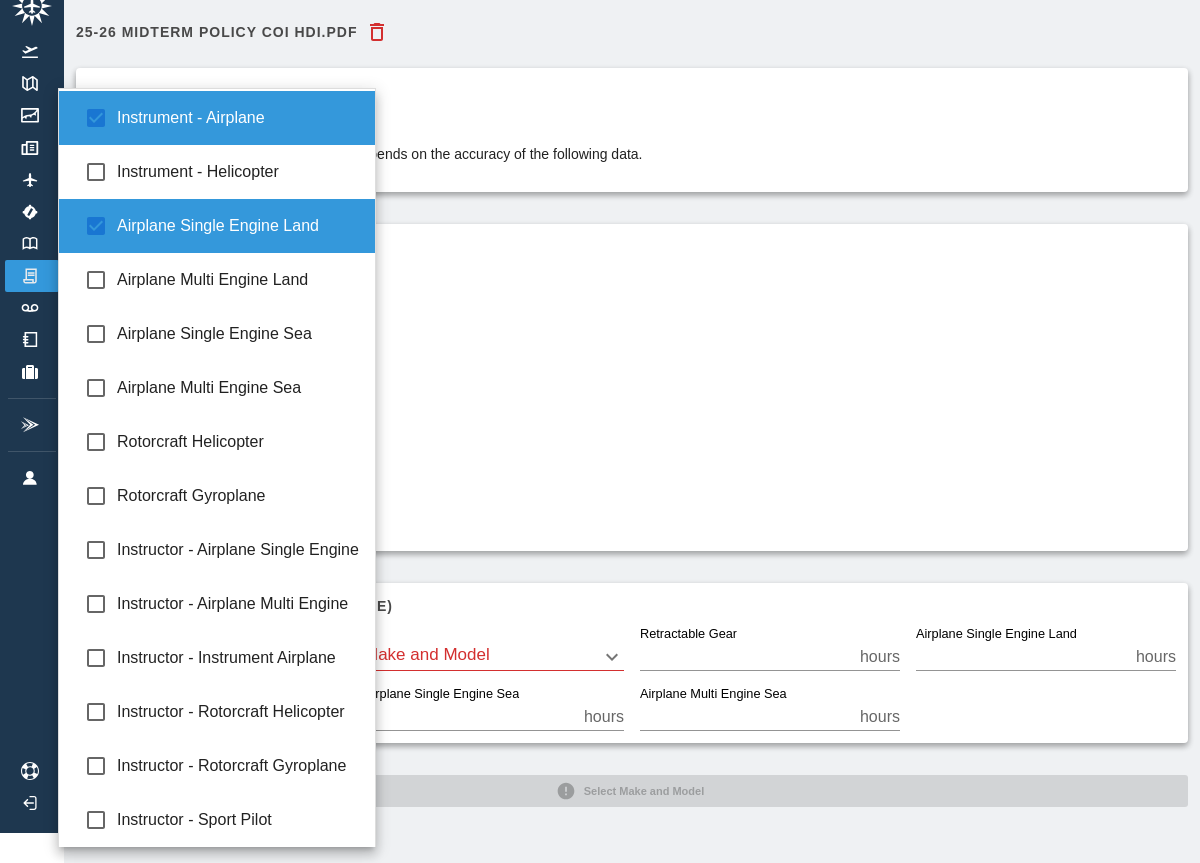 click on "**********" at bounding box center (600, 401) 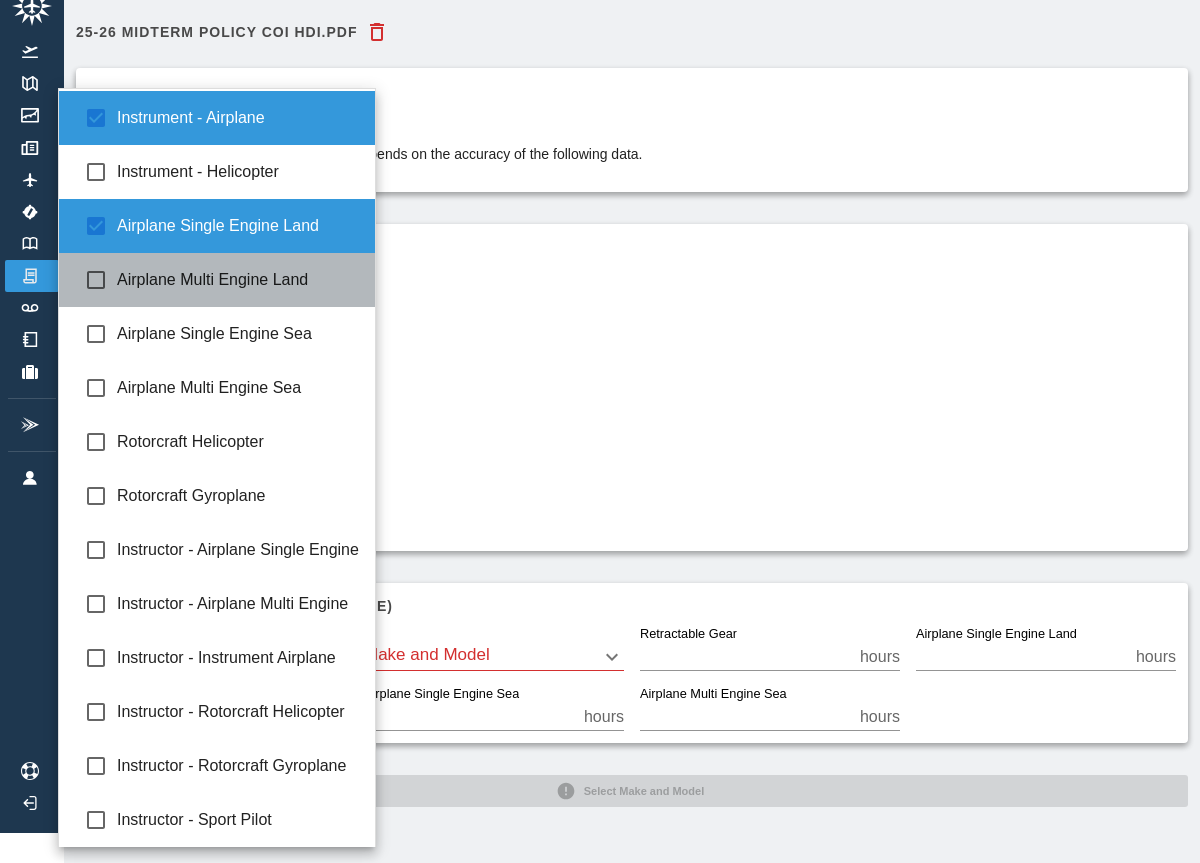 click on "Airplane Multi Engine Land" at bounding box center [238, 280] 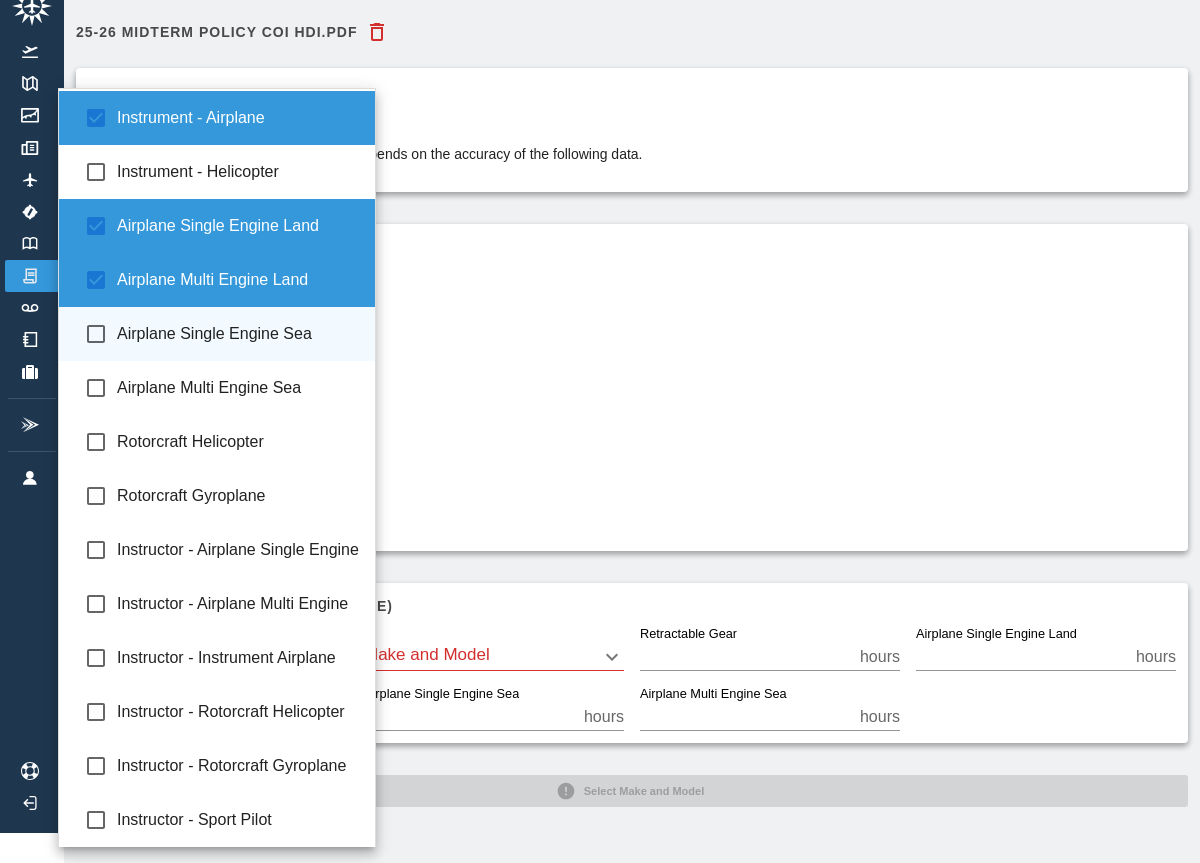 click on "Airplane Single Engine Sea" at bounding box center (238, 334) 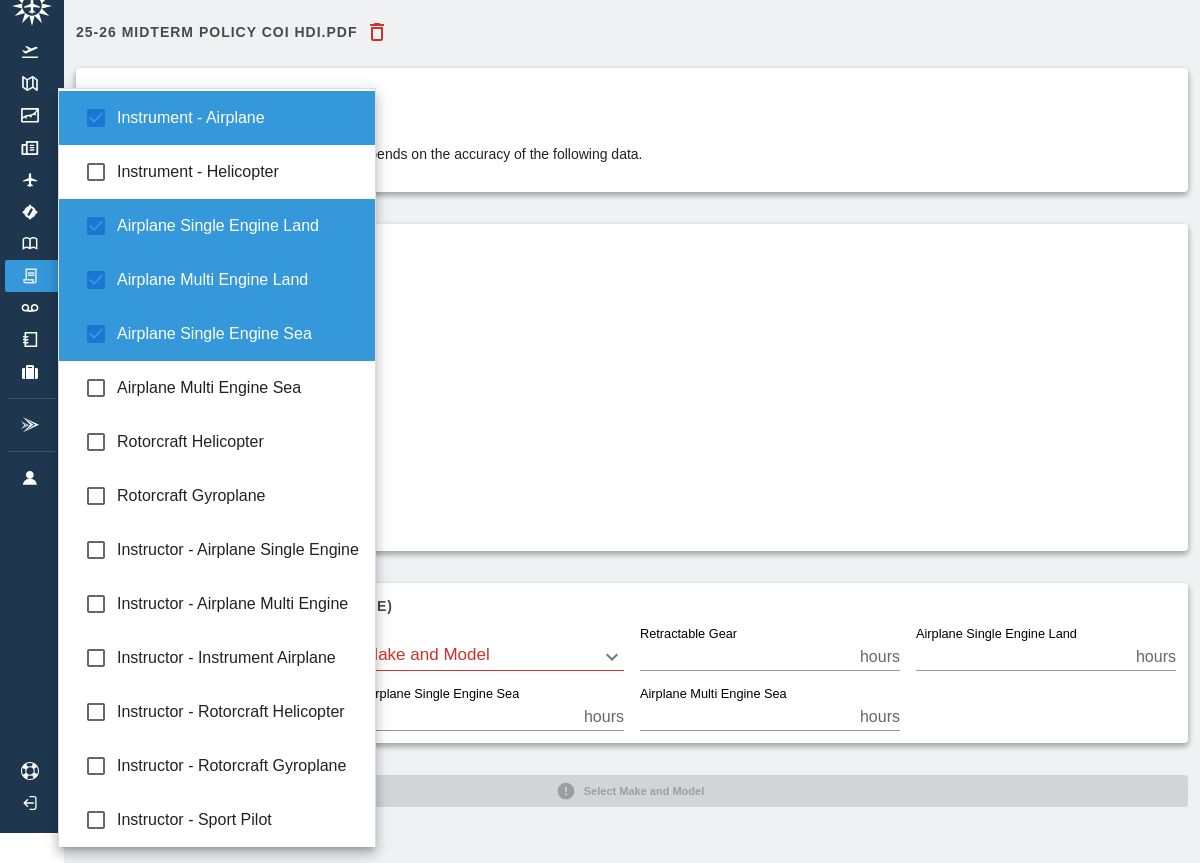 click at bounding box center [600, 431] 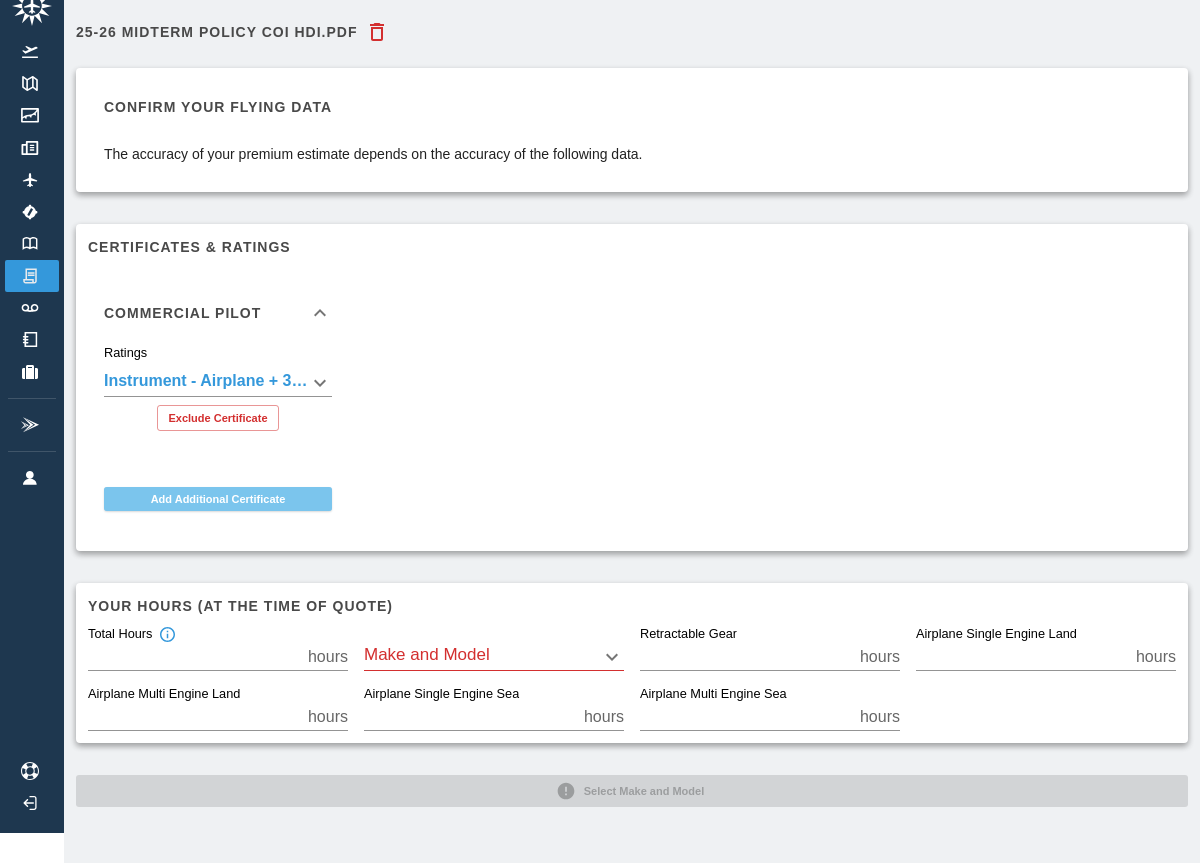 click on "Add Additional Certificate" at bounding box center (218, 499) 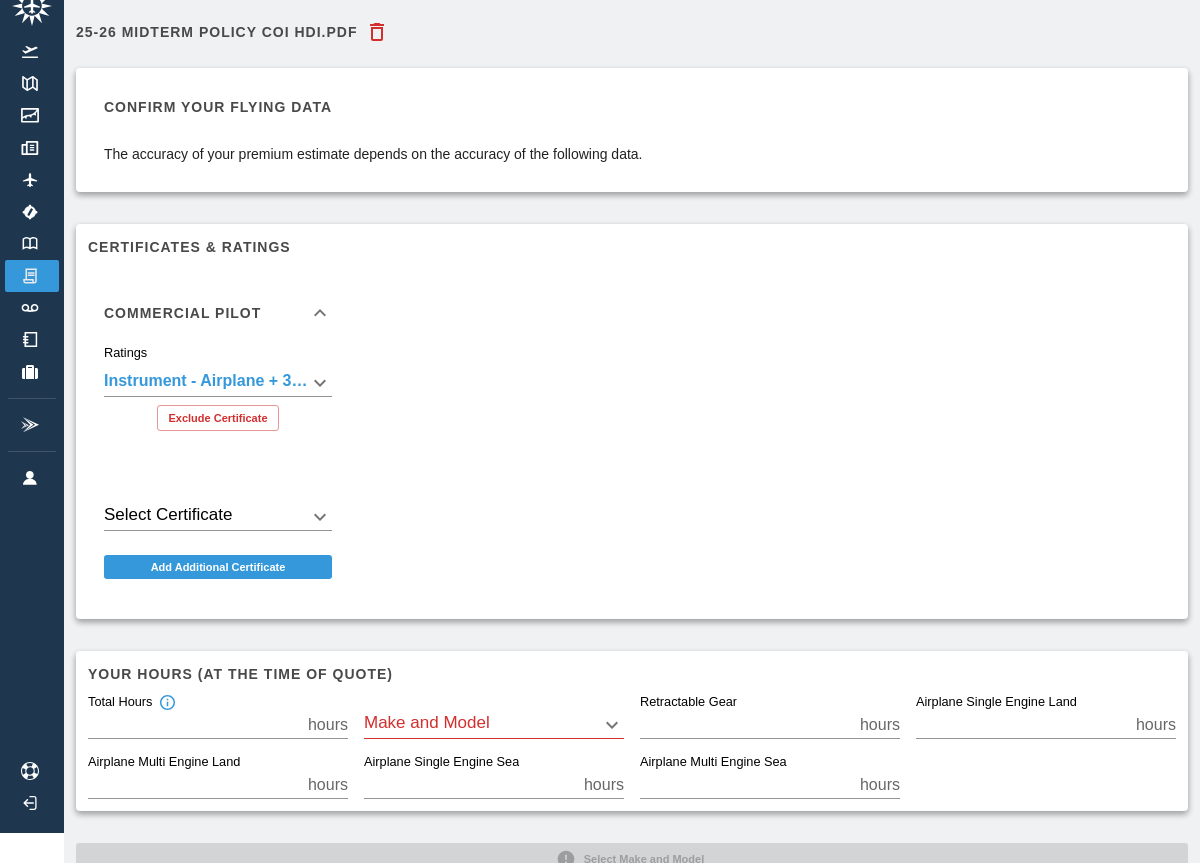 click on "**********" at bounding box center [600, 401] 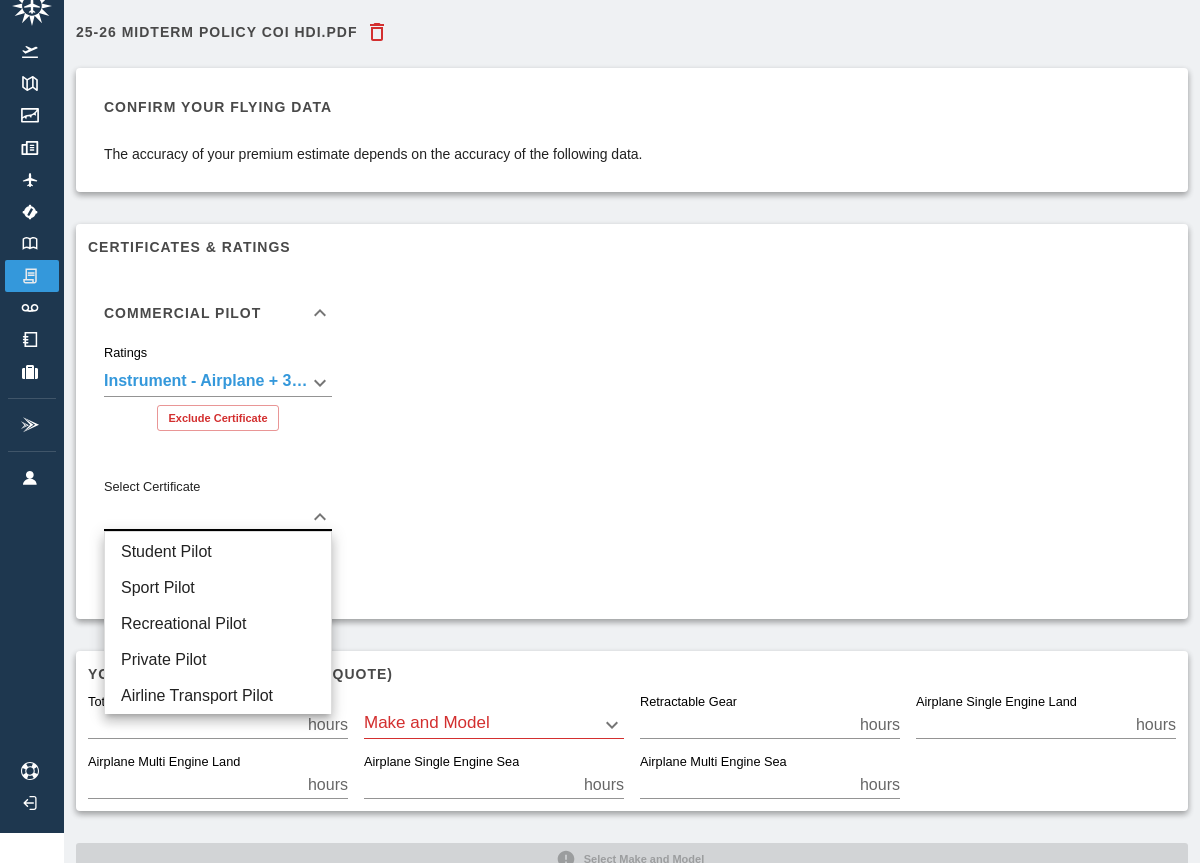 click at bounding box center (600, 431) 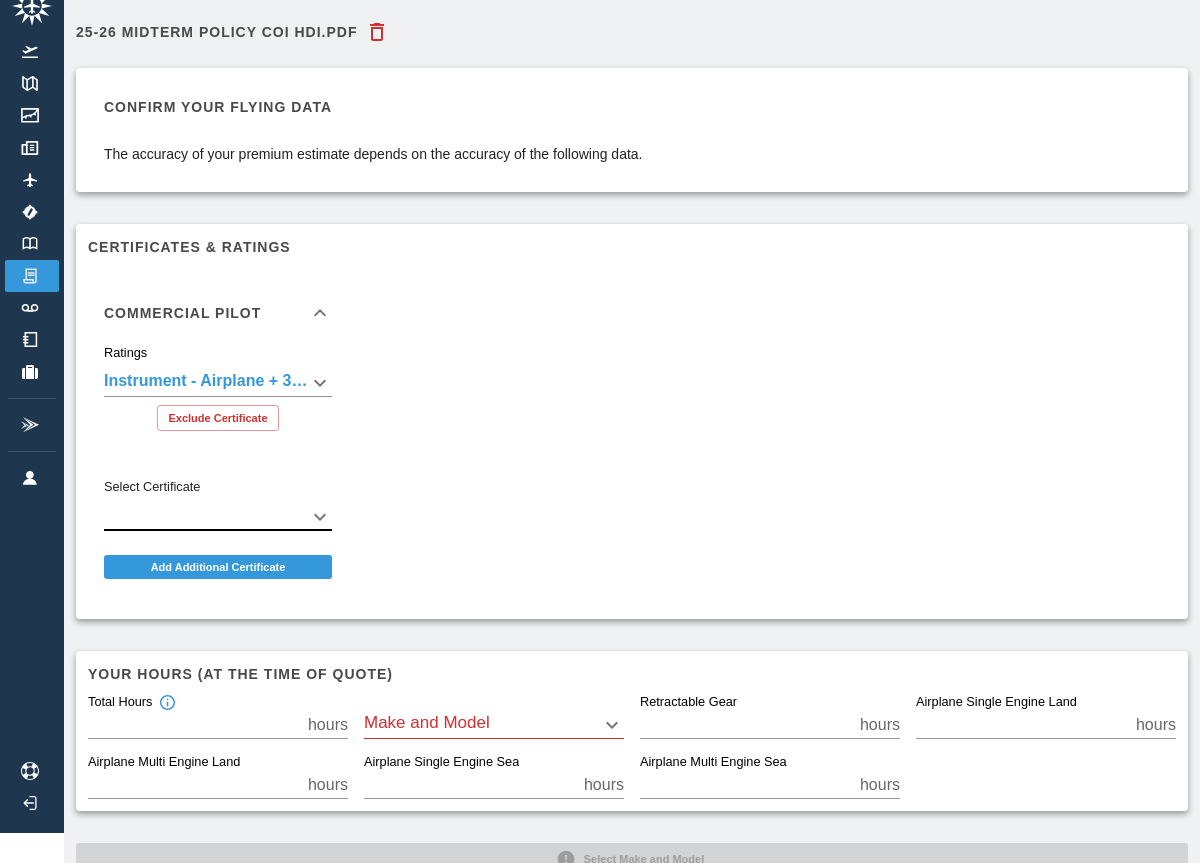 click on "**********" at bounding box center (600, 401) 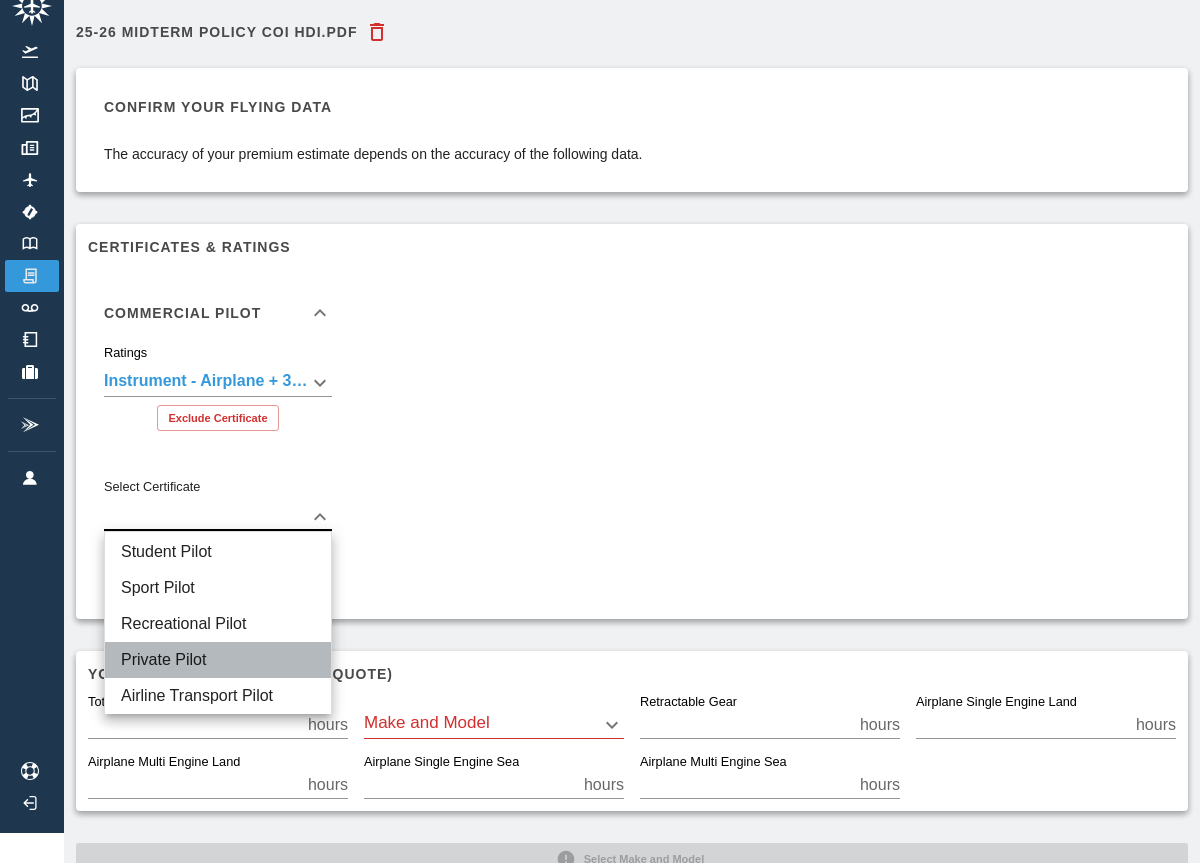 click on "Private Pilot" at bounding box center [218, 660] 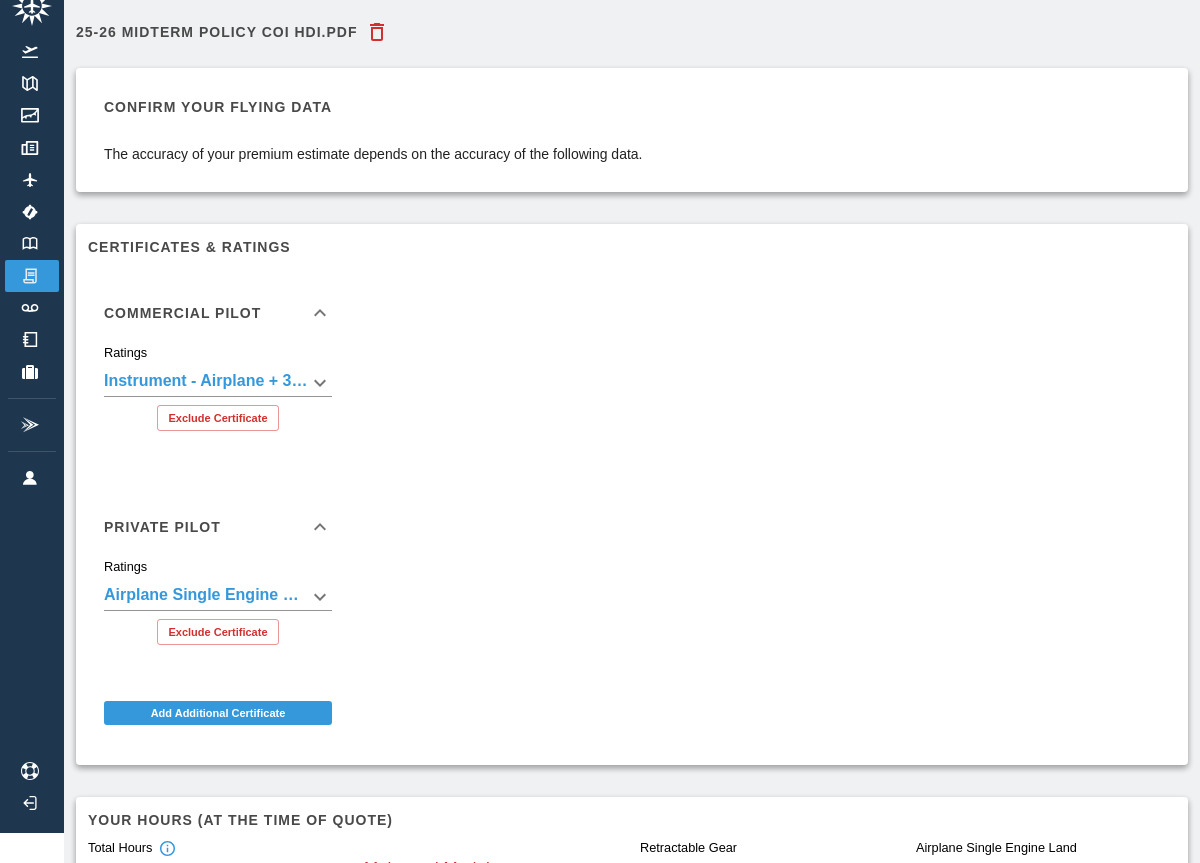 click on "**********" at bounding box center [600, 401] 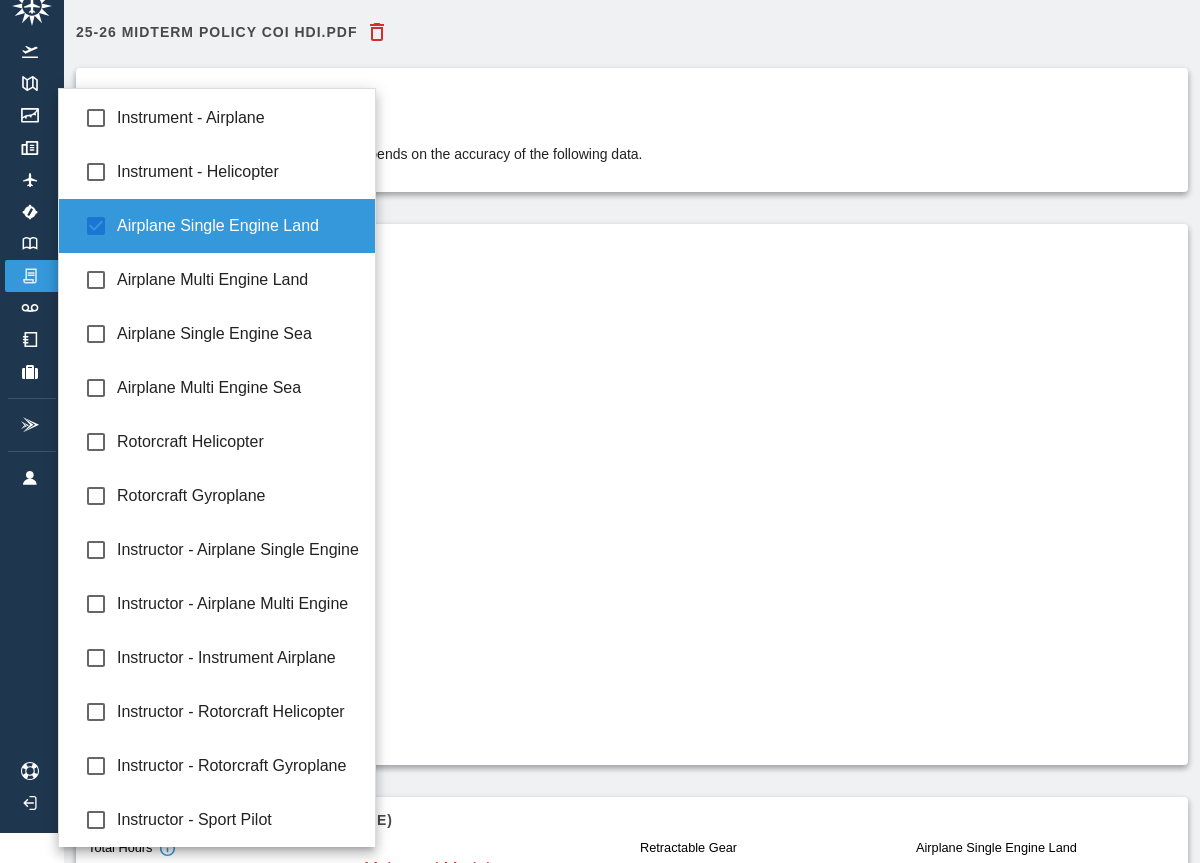 click at bounding box center [600, 431] 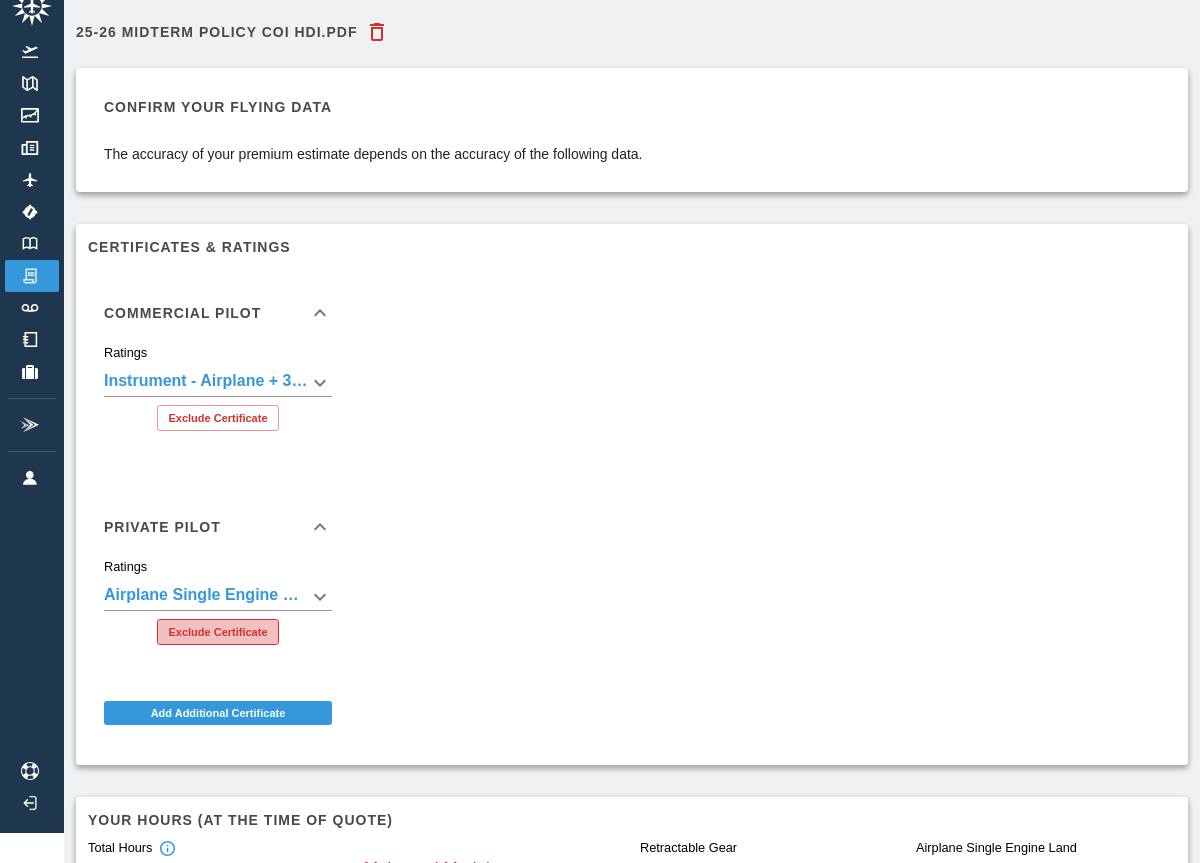click on "Exclude Certificate" at bounding box center (217, 632) 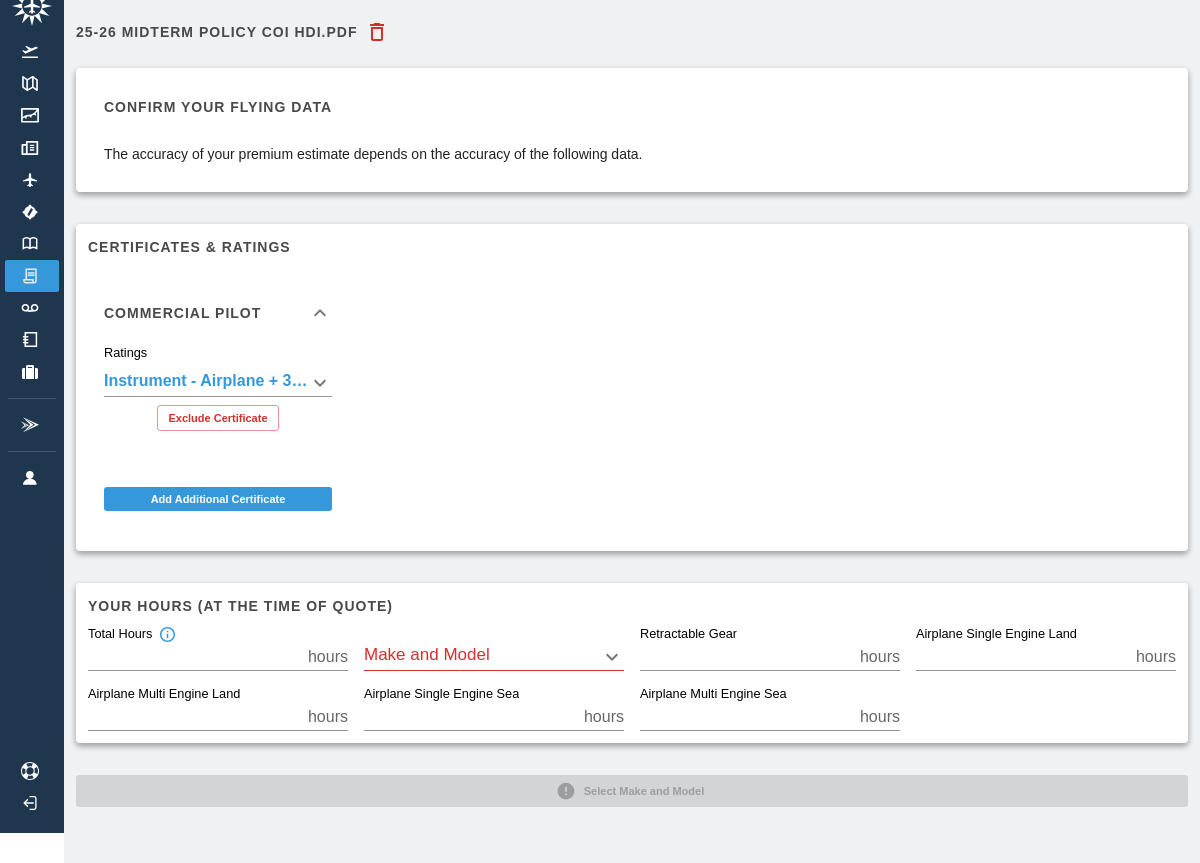 click on "**********" at bounding box center [600, 401] 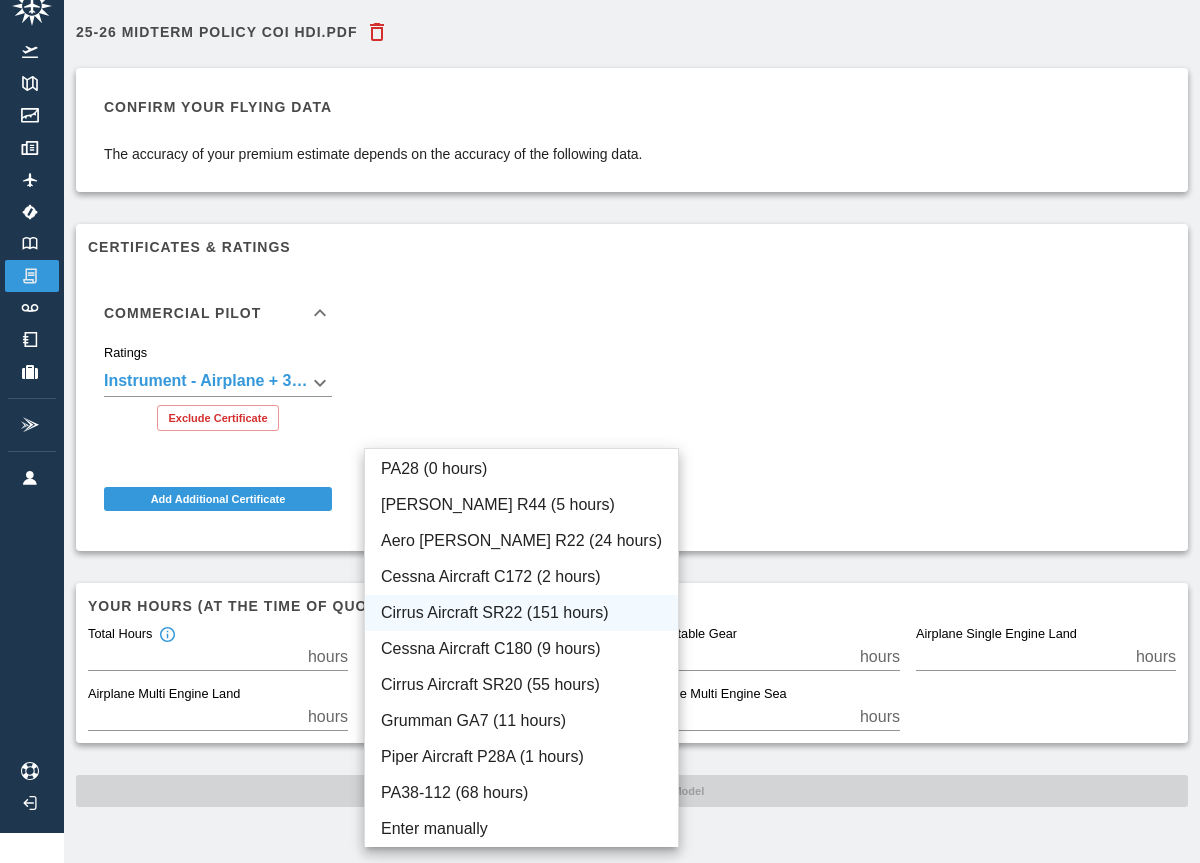 click on "Cirrus Aircraft SR22 (151 hours)" at bounding box center [521, 613] 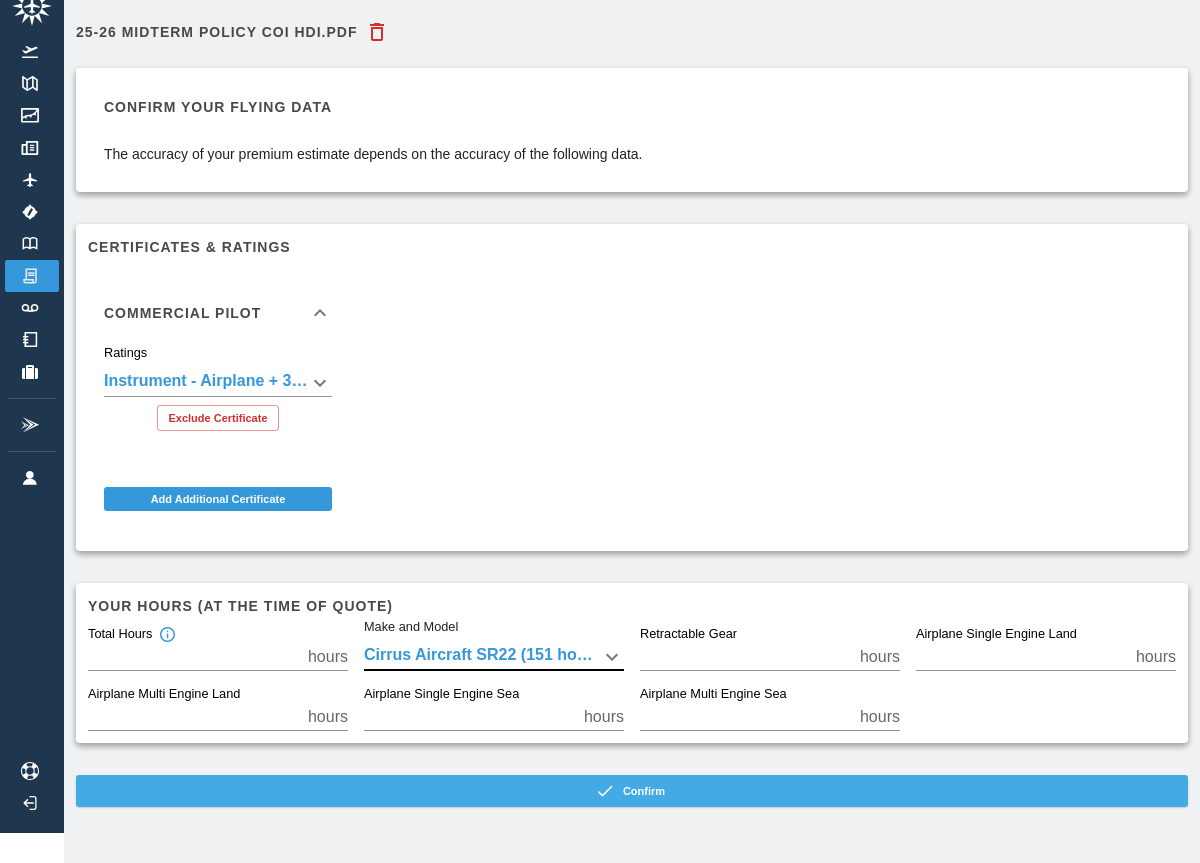 click on "Confirm" at bounding box center (632, 791) 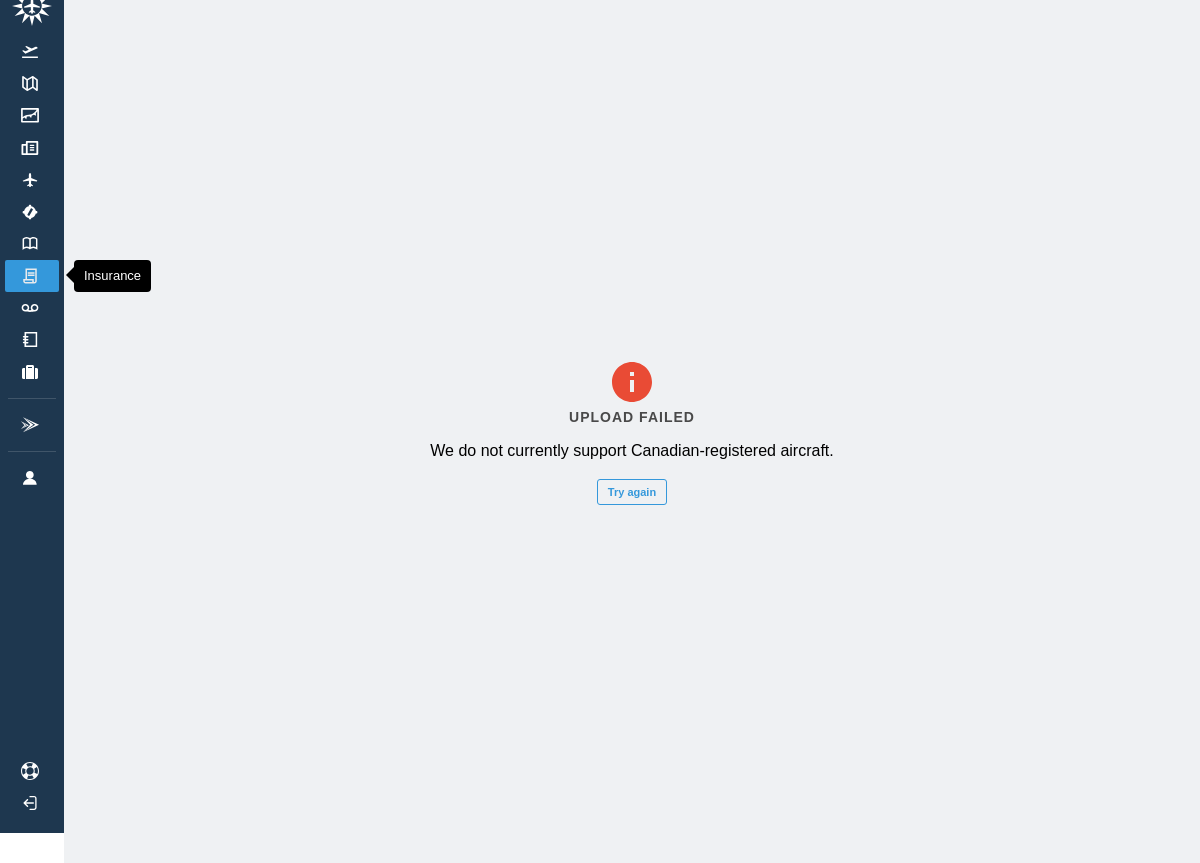 click on "Insurance" at bounding box center (32, 276) 